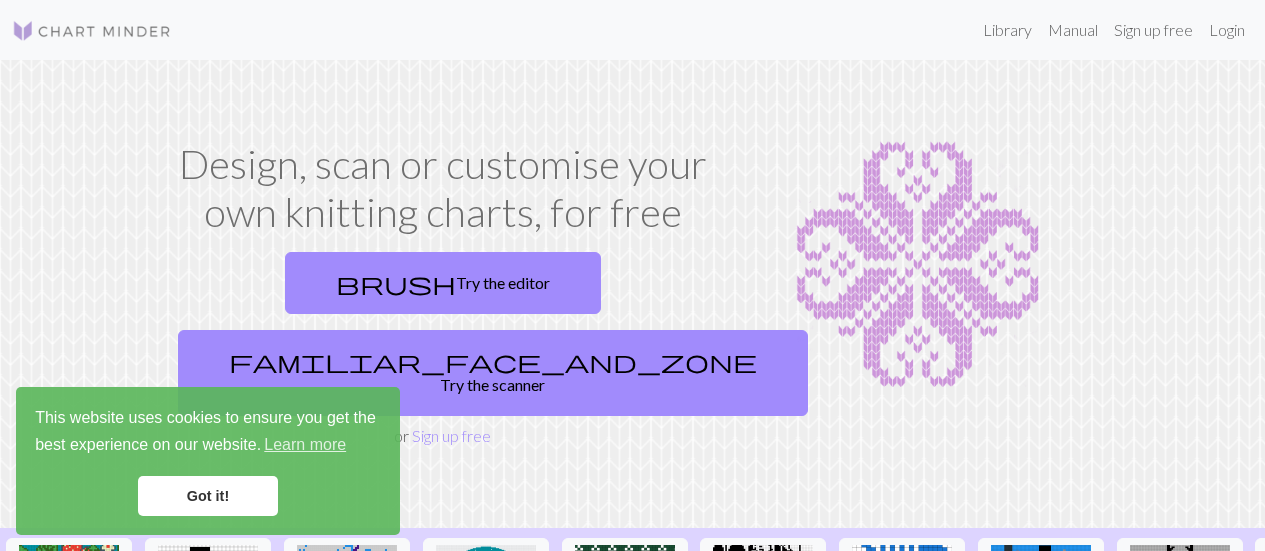 scroll, scrollTop: 0, scrollLeft: 0, axis: both 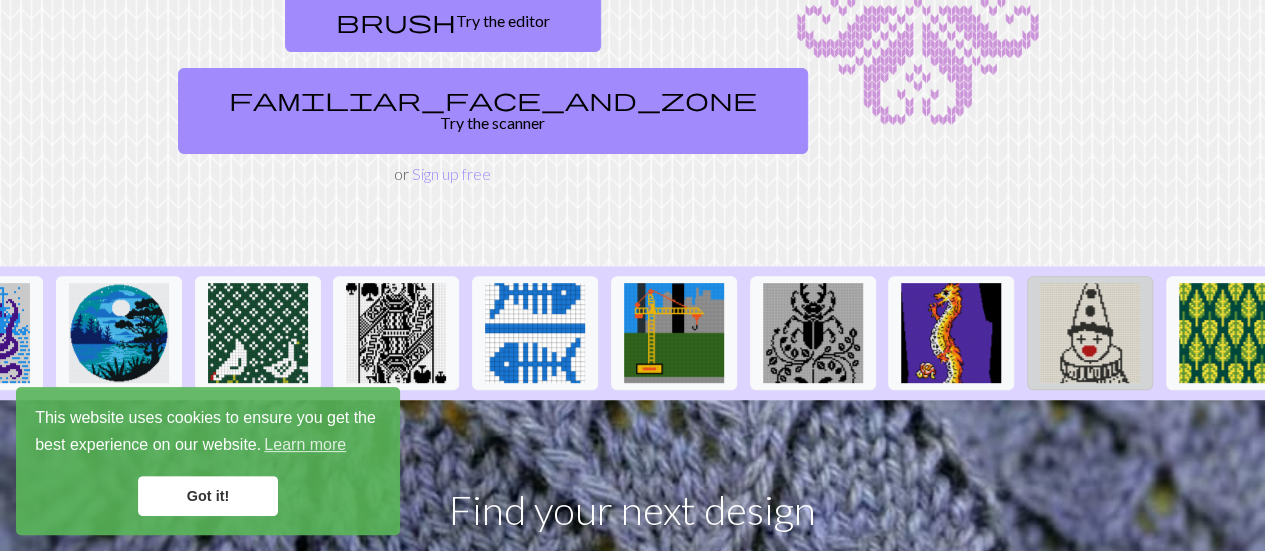 click at bounding box center [1090, 333] 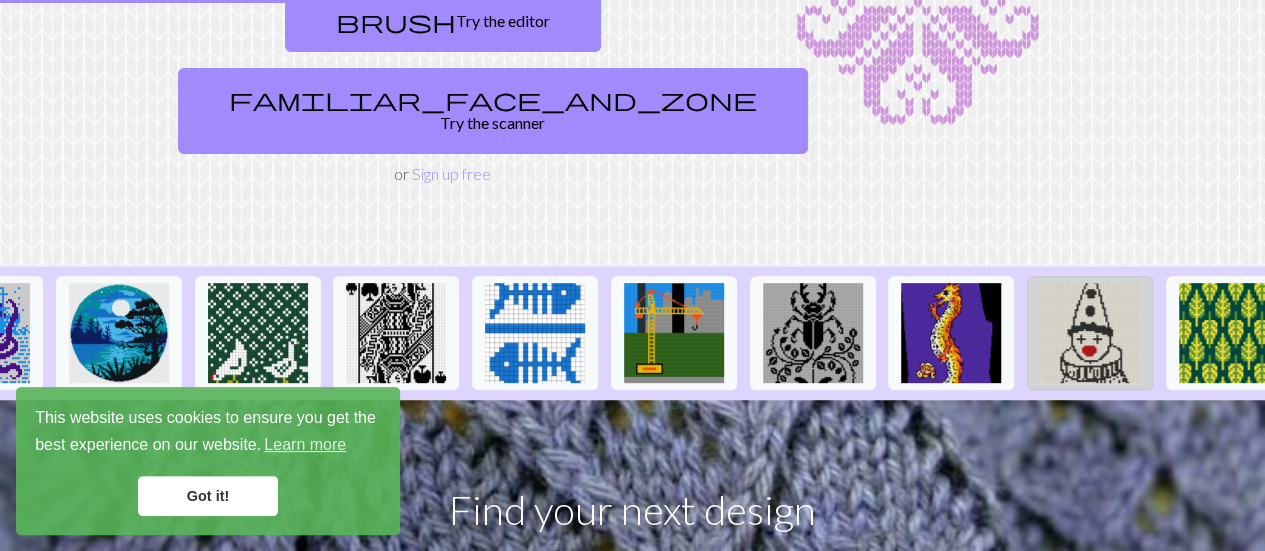 scroll, scrollTop: 0, scrollLeft: 0, axis: both 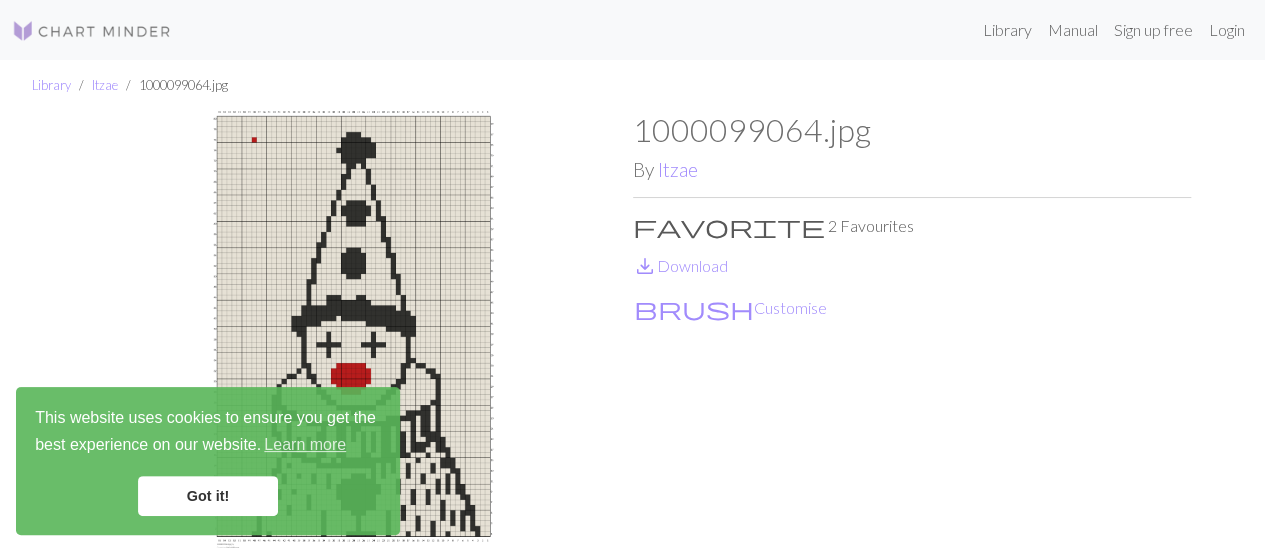 click on "Got it!" at bounding box center (208, 496) 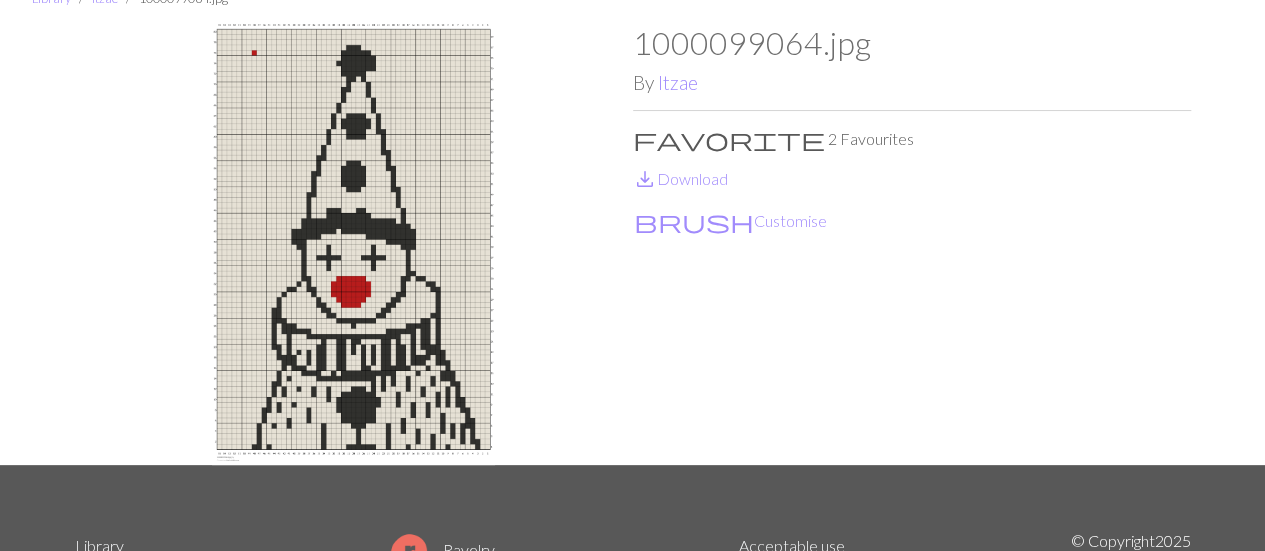 scroll, scrollTop: 97, scrollLeft: 0, axis: vertical 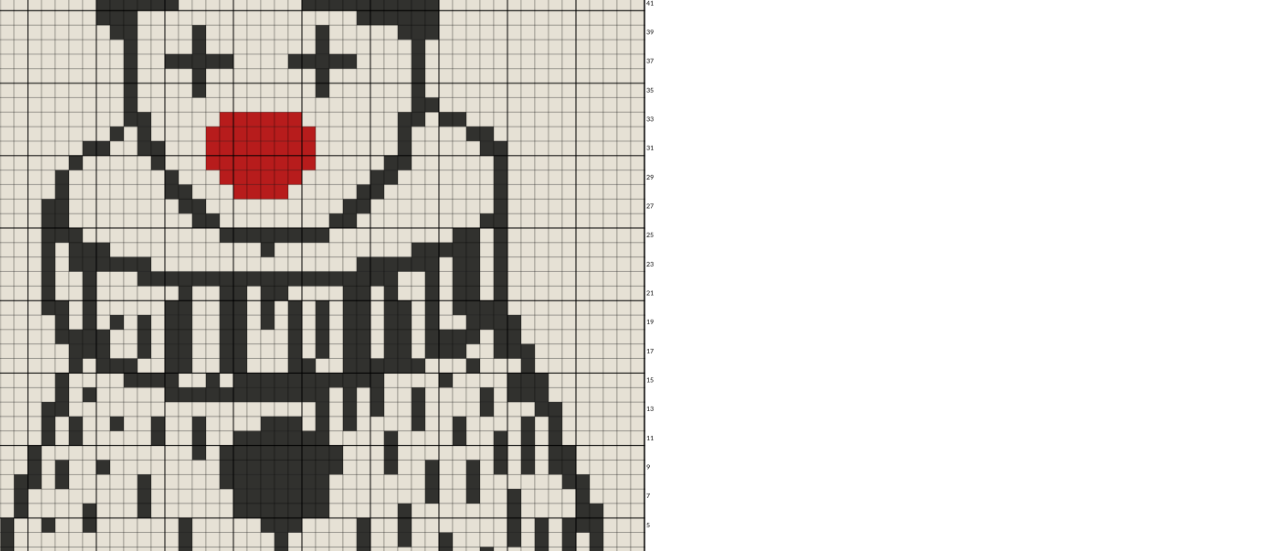 click on "1000099064.jpg By   Itzae favorite   2 Favourites save_alt  Download brush Customise" at bounding box center (912, 234) 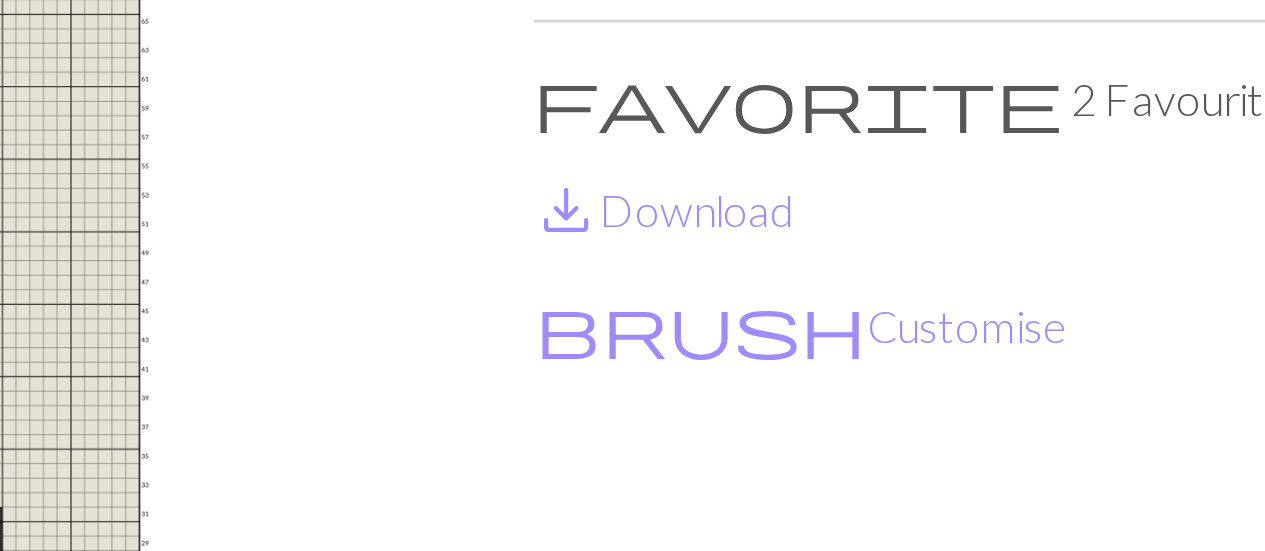 scroll, scrollTop: 0, scrollLeft: 0, axis: both 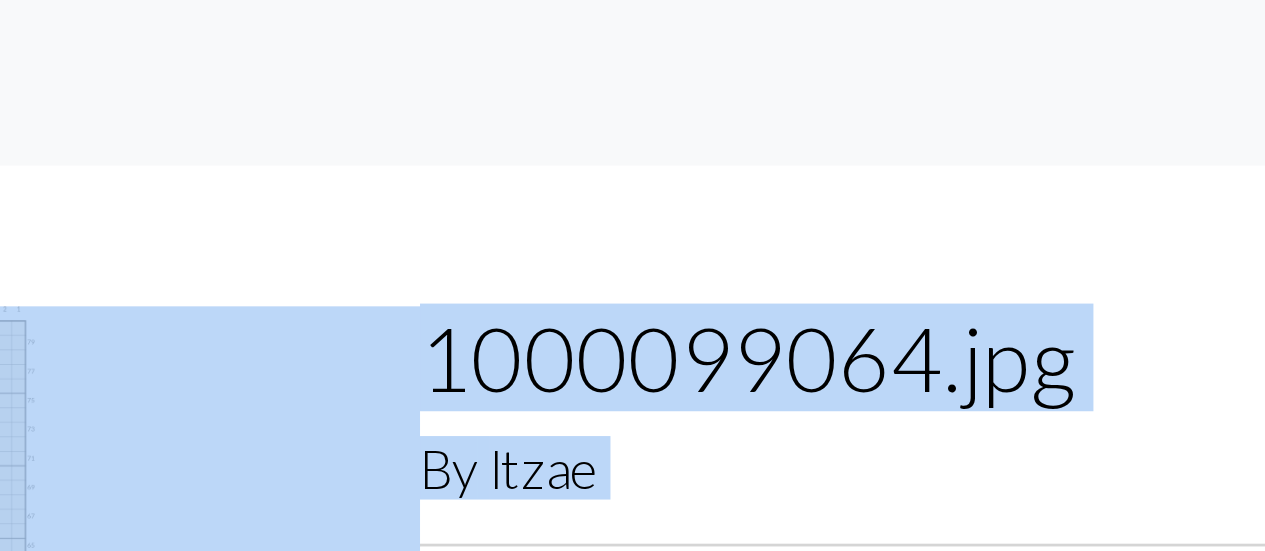 drag, startPoint x: 720, startPoint y: 290, endPoint x: 950, endPoint y: 24, distance: 351.64755 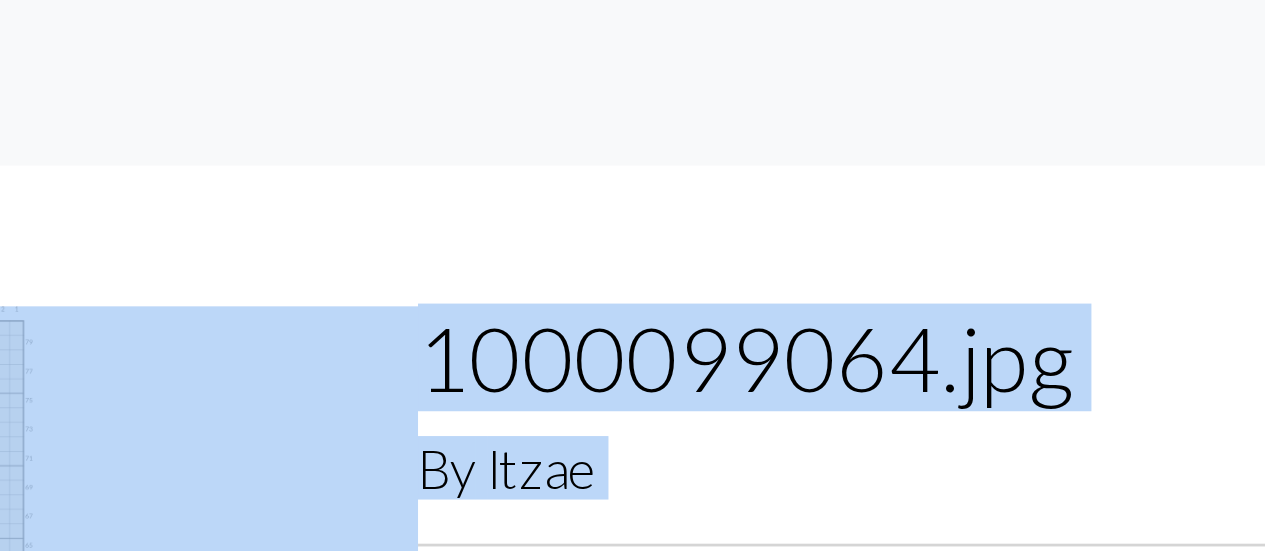 click on "Library Manual Sign up free Login Library Itzae 1000099064.jpg 1000099064.jpg By   Itzae favorite   2 Favourites save_alt  Download brush Customise Library Try the demo Sign up Login Home About Ravelry Facebook Instagram Twitter Acceptable use Privacy Terms Cookies © Copyright  2025" at bounding box center [632, 275] 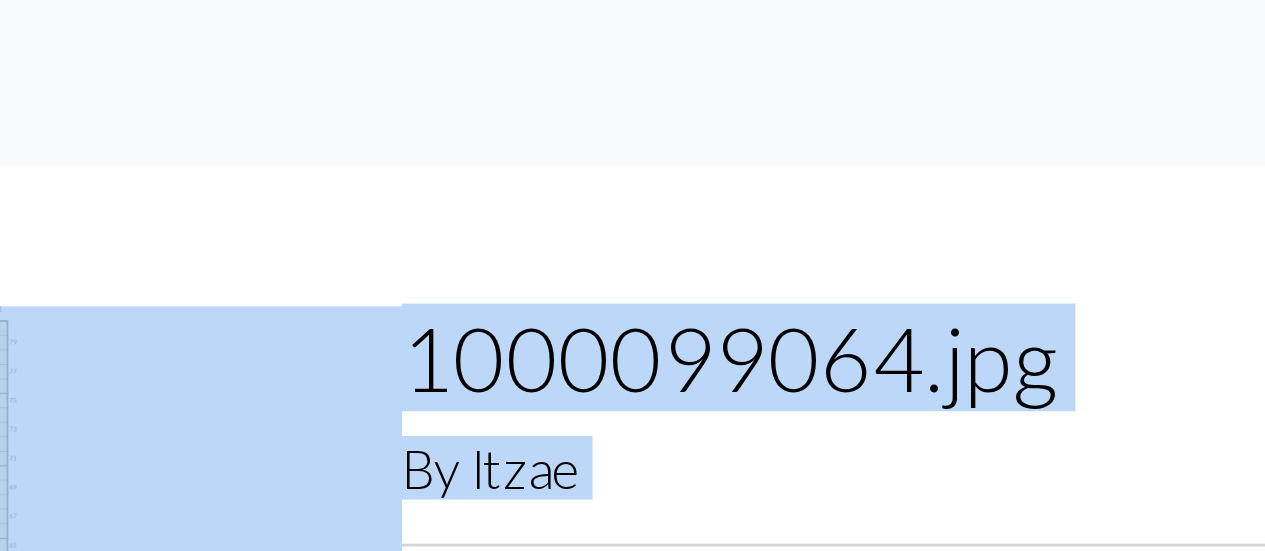 click on "Library Itzae 1000099064.jpg" at bounding box center (632, 85) 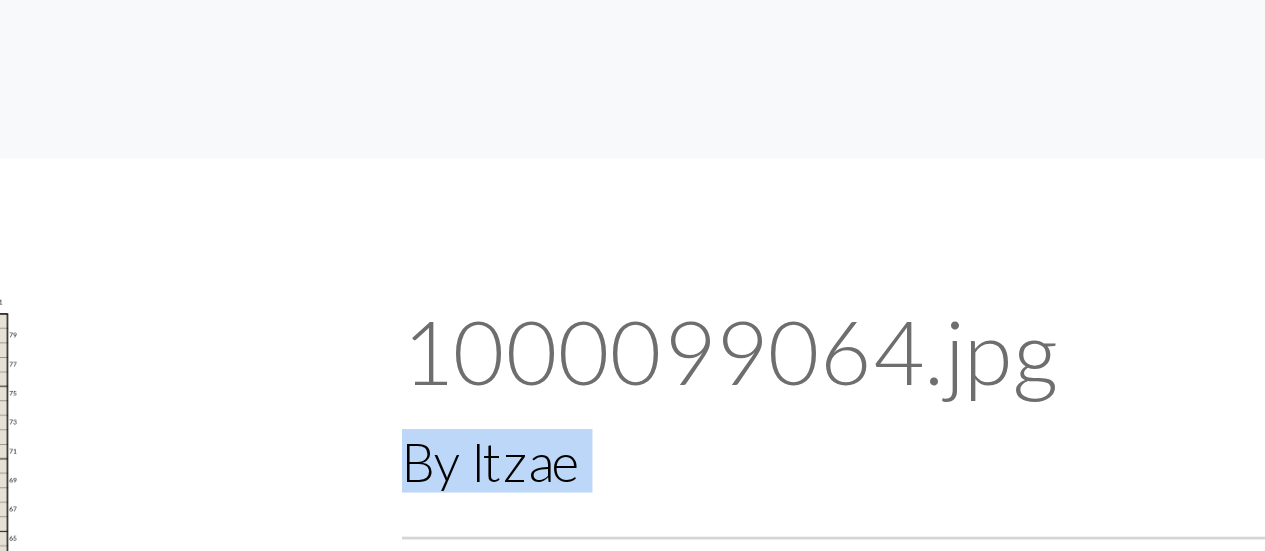 drag, startPoint x: 782, startPoint y: 197, endPoint x: 658, endPoint y: 201, distance: 124.0645 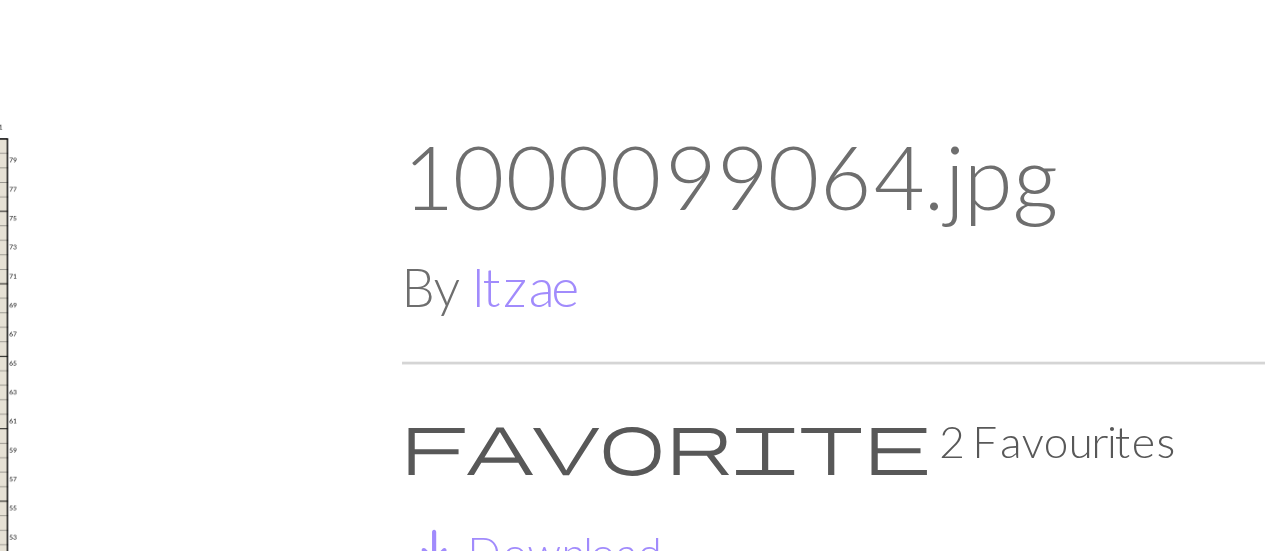 click on "1000099064.jpg By   Itzae favorite   2 Favourites save_alt  Download brush Customise" at bounding box center [912, 331] 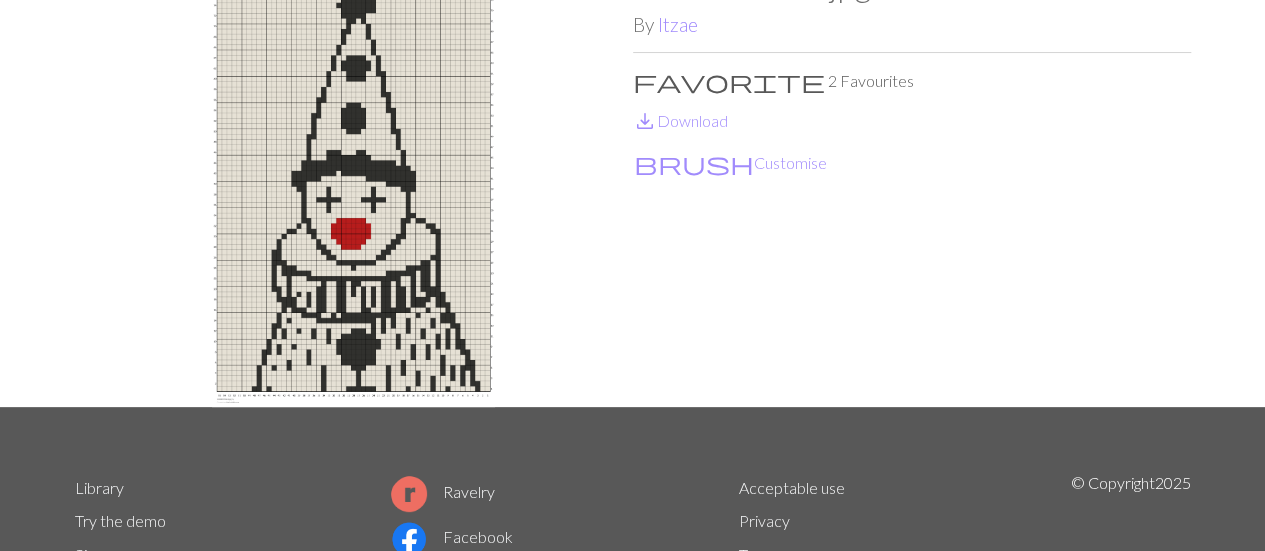 scroll, scrollTop: 144, scrollLeft: 0, axis: vertical 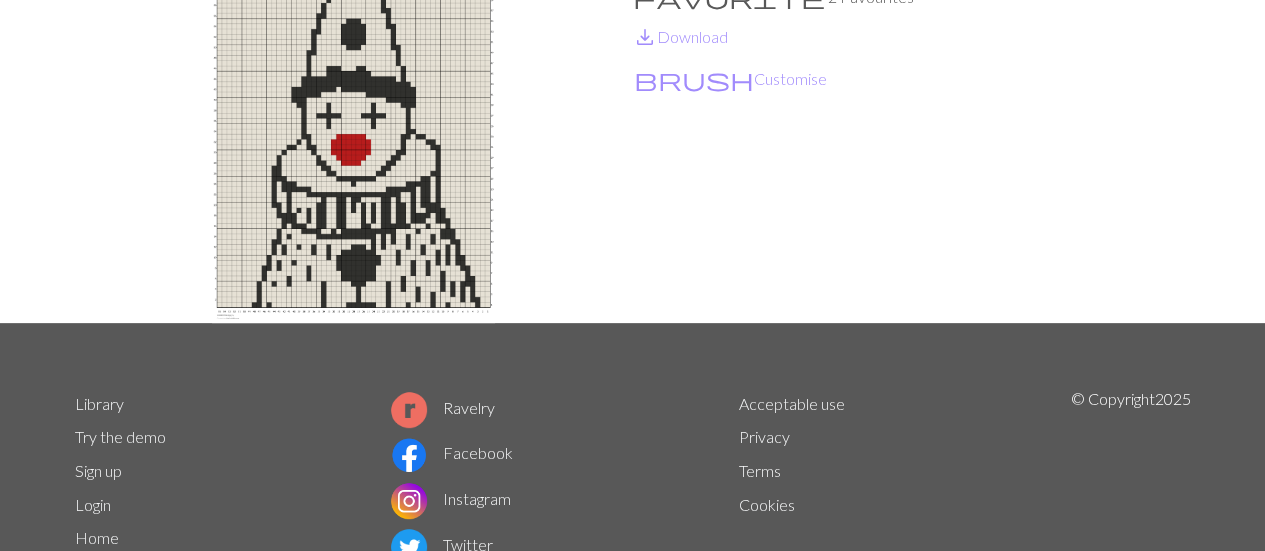 click at bounding box center [354, 102] 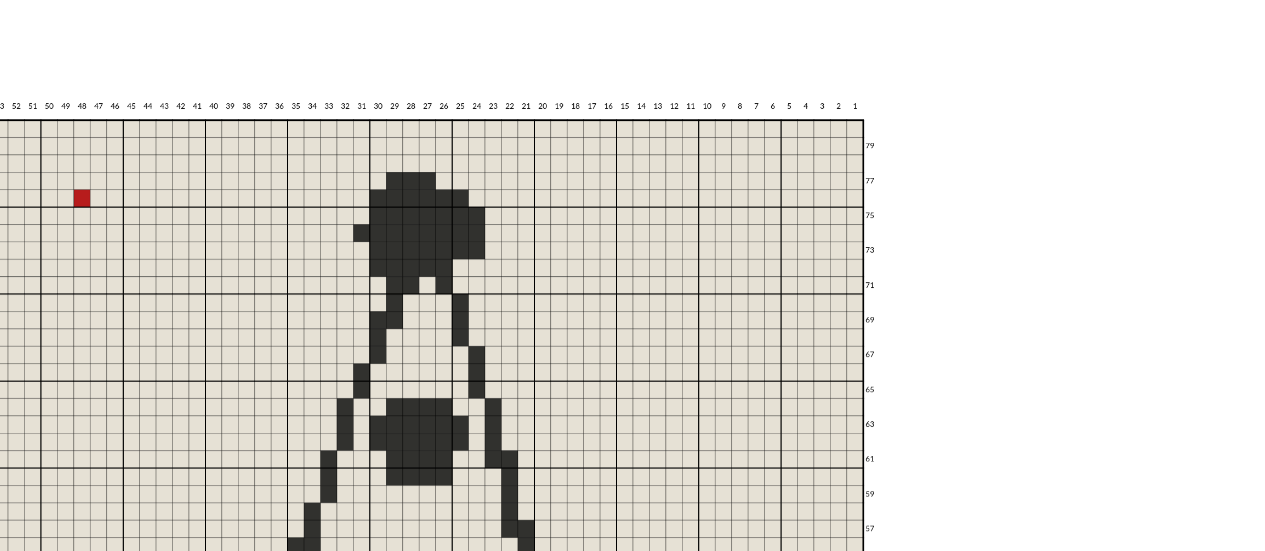 scroll, scrollTop: 78, scrollLeft: 0, axis: vertical 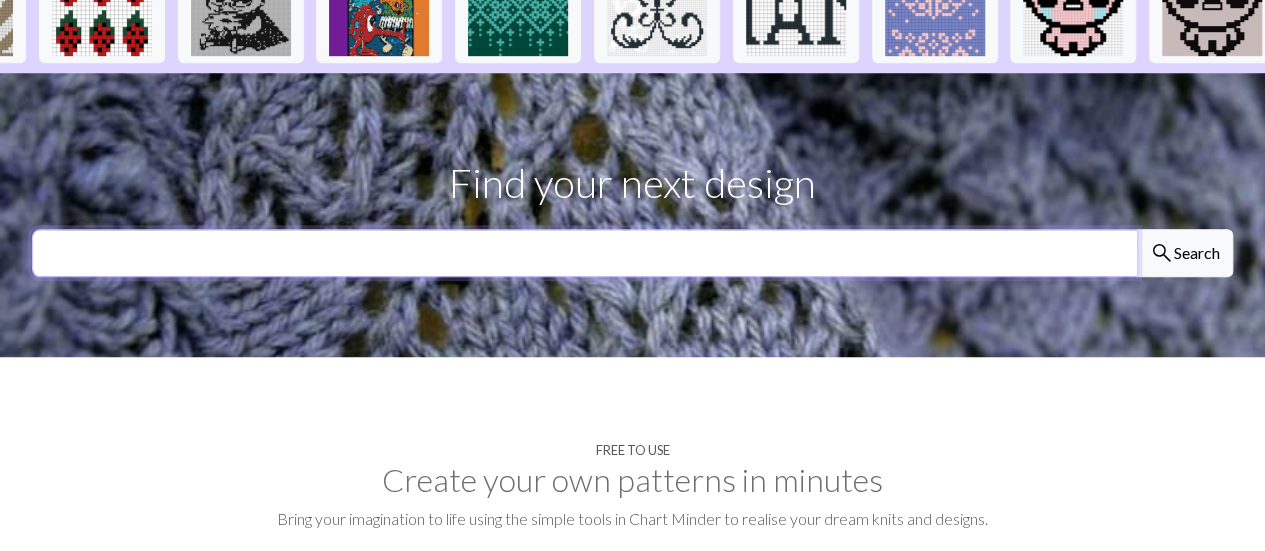 click at bounding box center [585, 253] 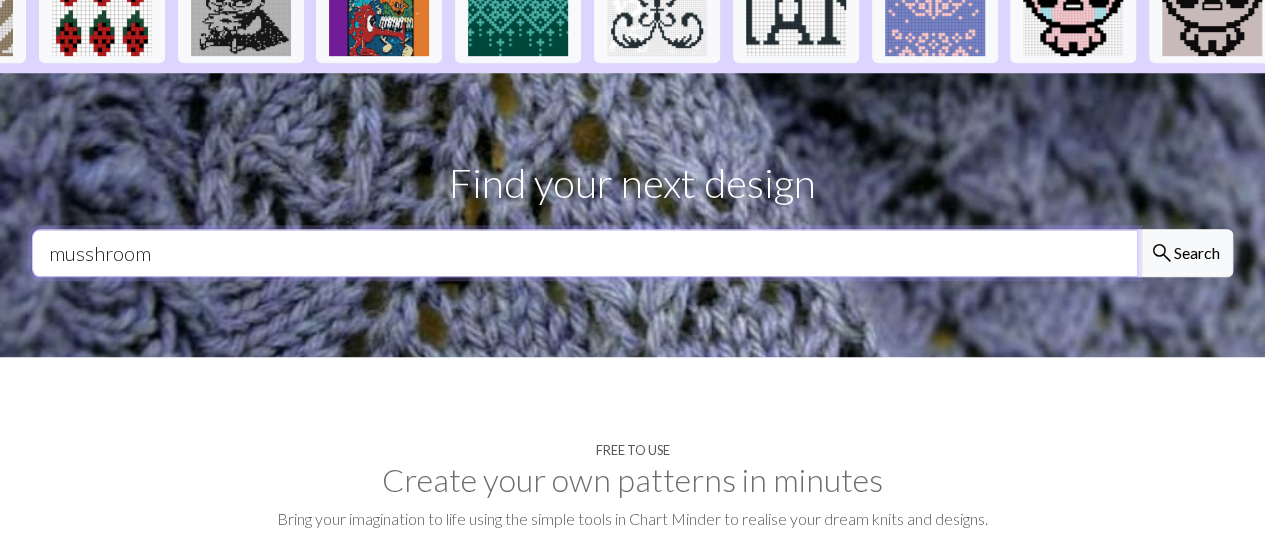 type on "musshroom" 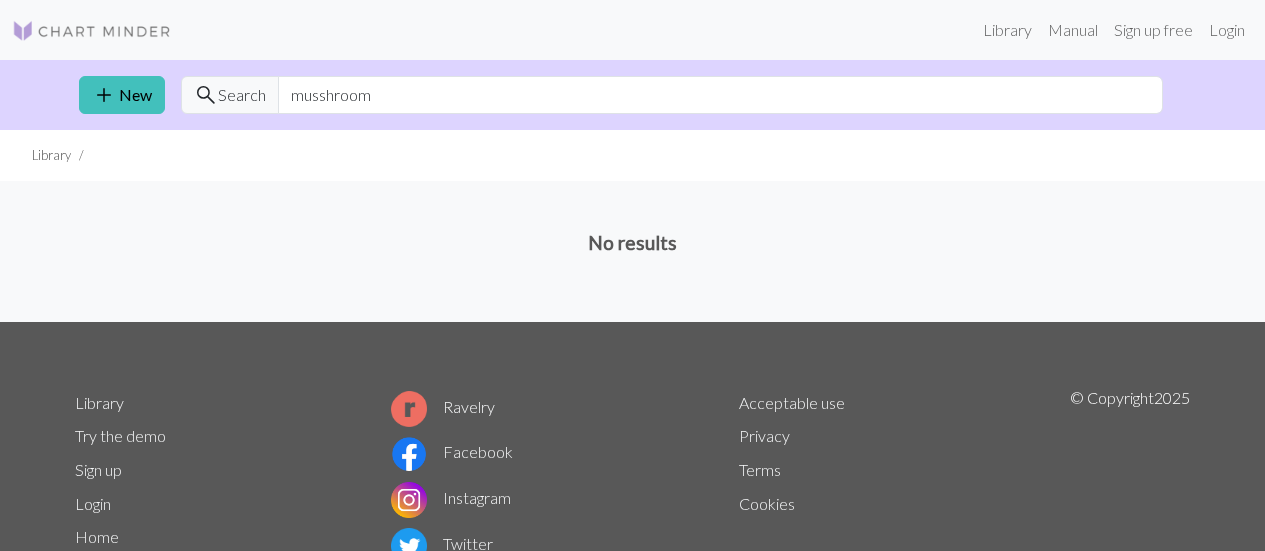 scroll, scrollTop: 0, scrollLeft: 0, axis: both 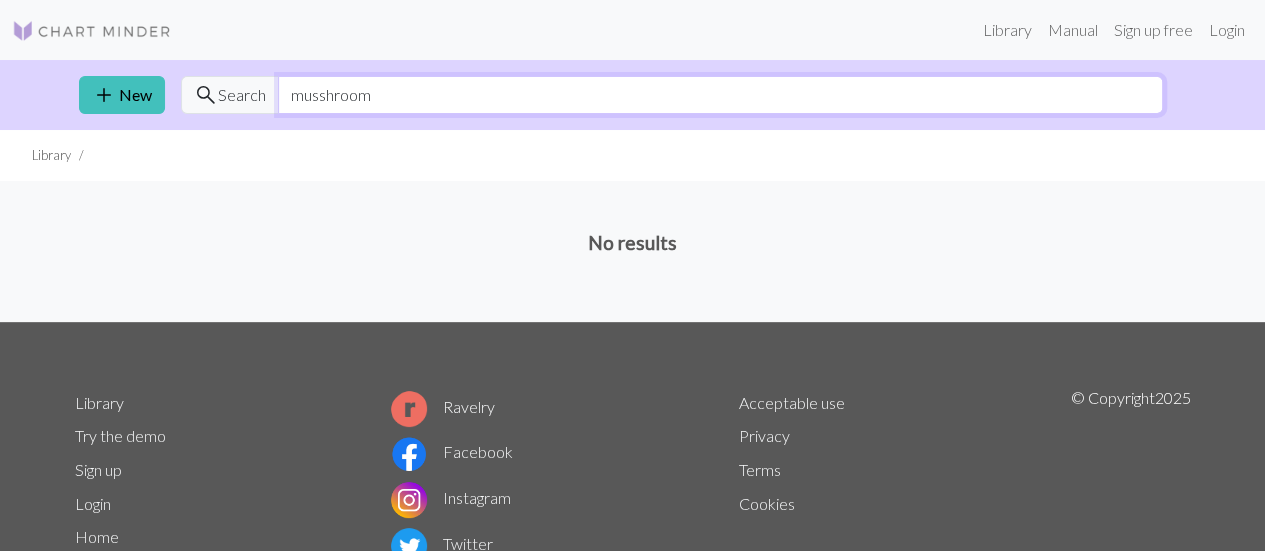click on "musshroom" at bounding box center [720, 95] 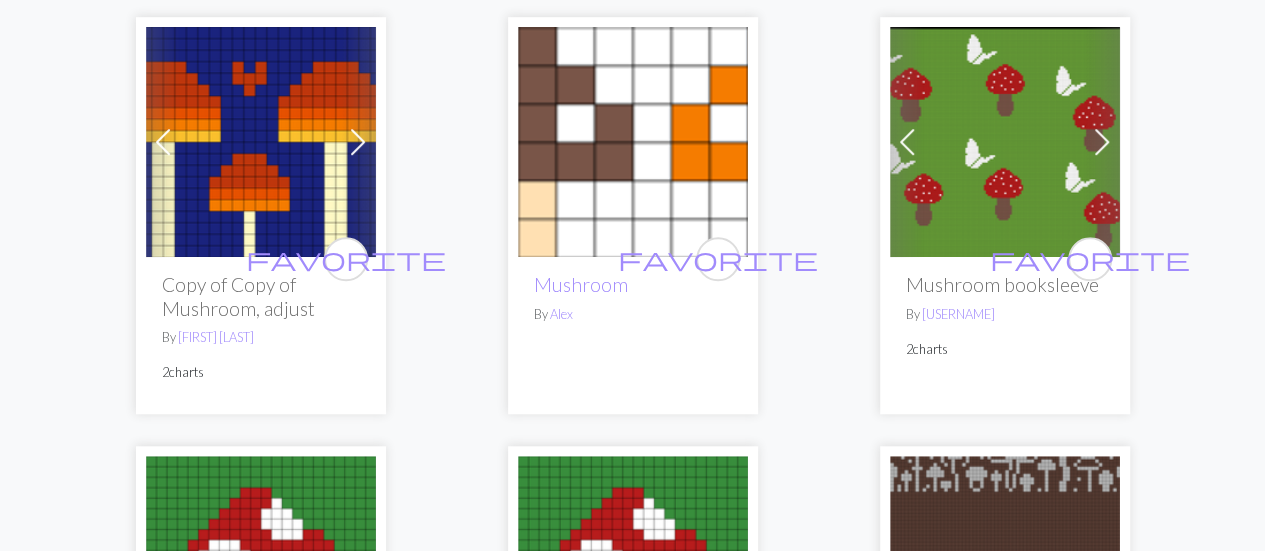 scroll, scrollTop: 640, scrollLeft: 0, axis: vertical 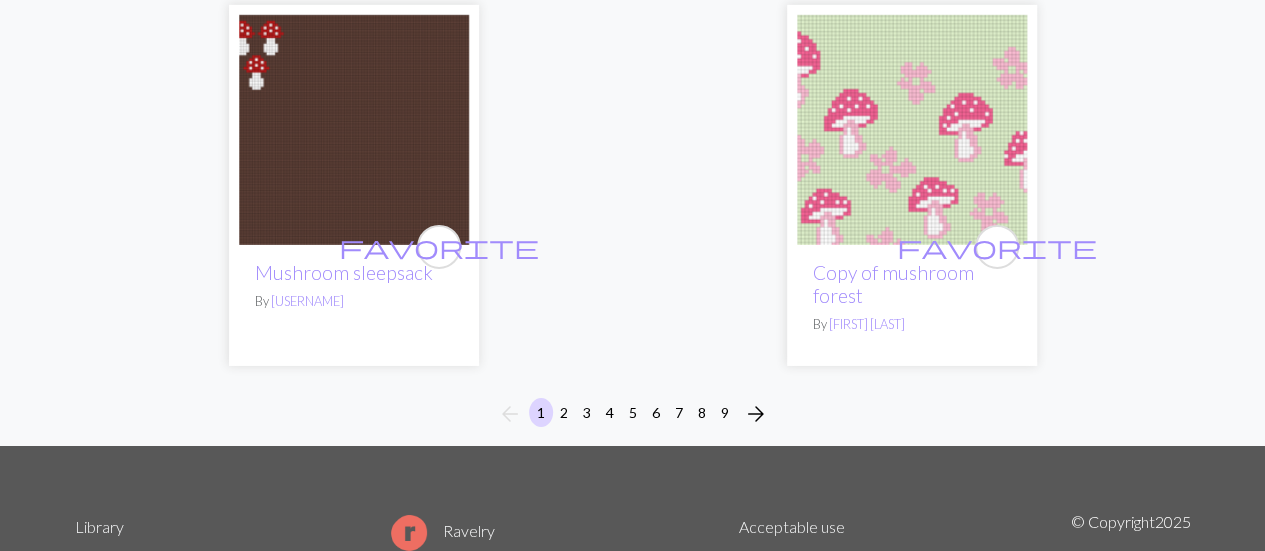 type on "mushroom" 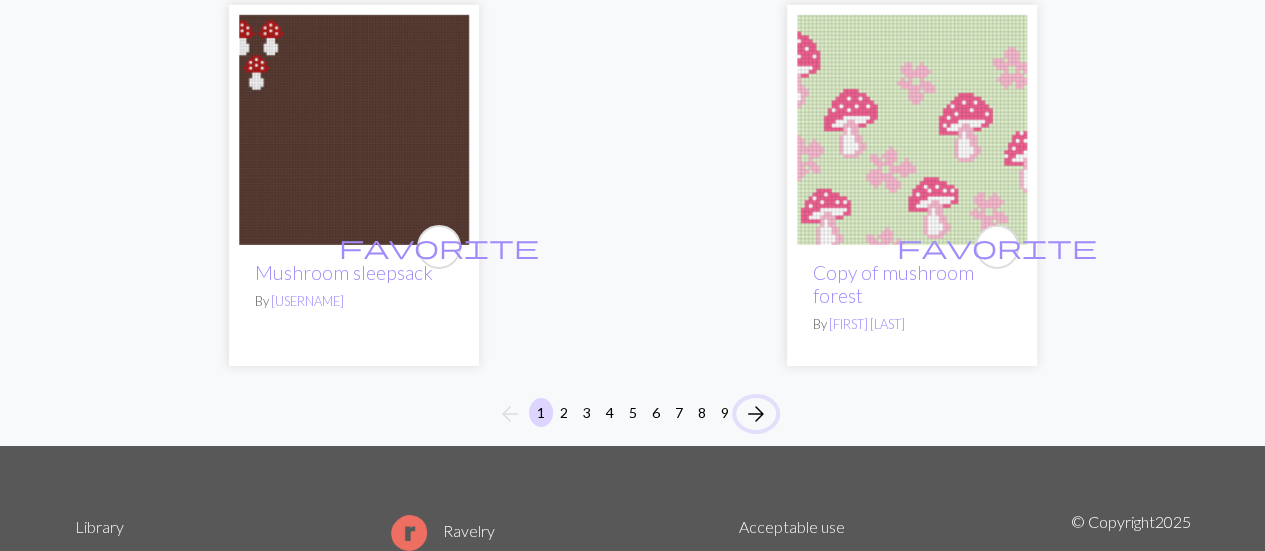 click on "arrow_forward" at bounding box center [756, 414] 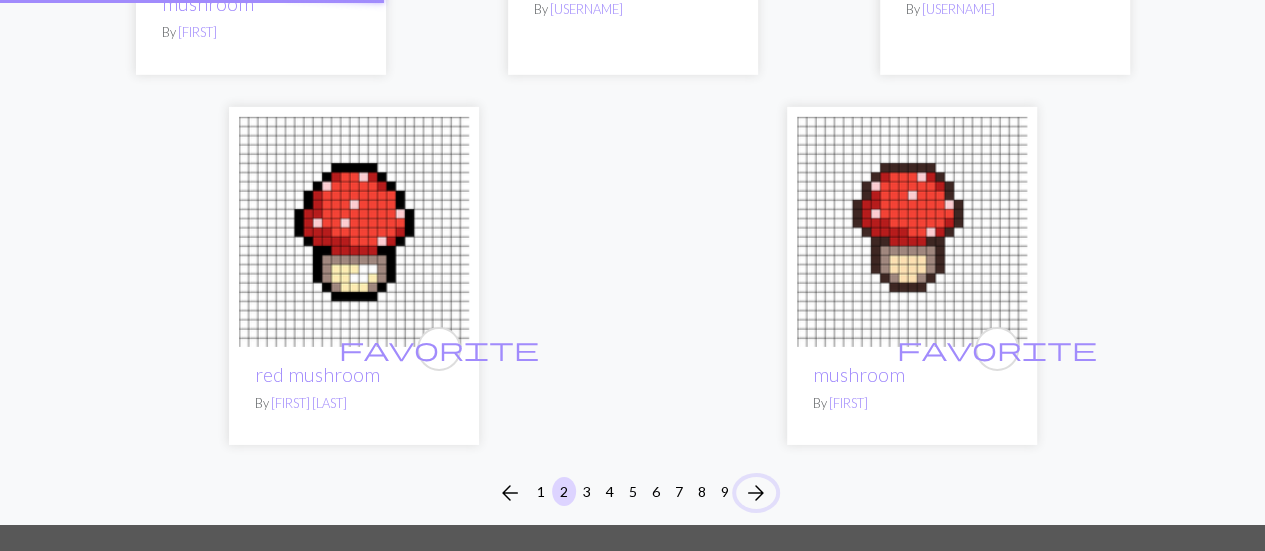 scroll, scrollTop: 0, scrollLeft: 0, axis: both 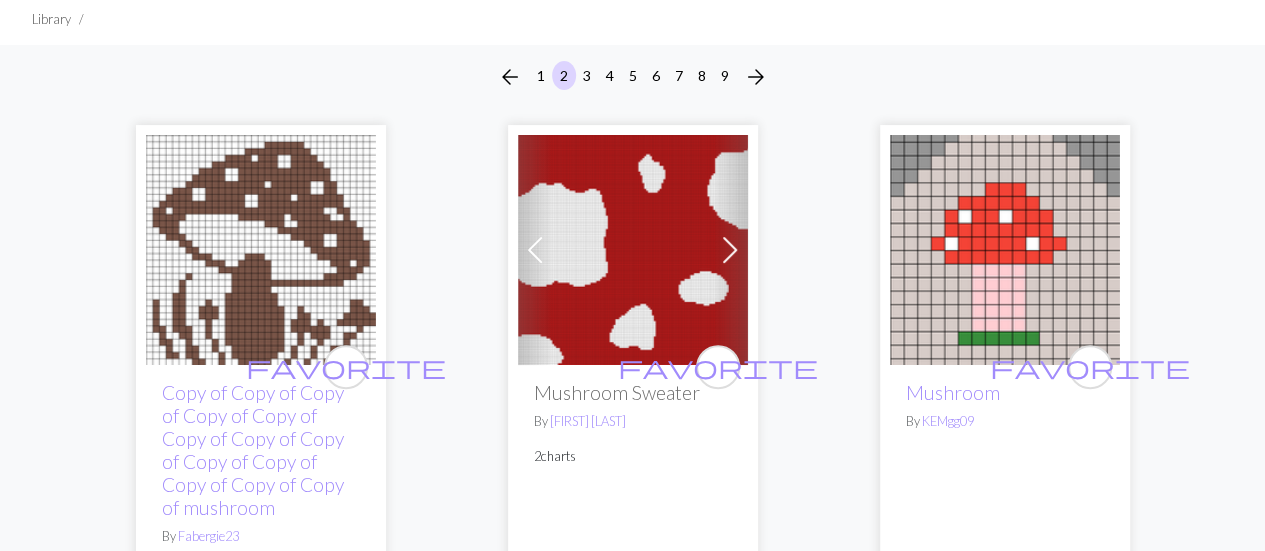 click at bounding box center (633, 250) 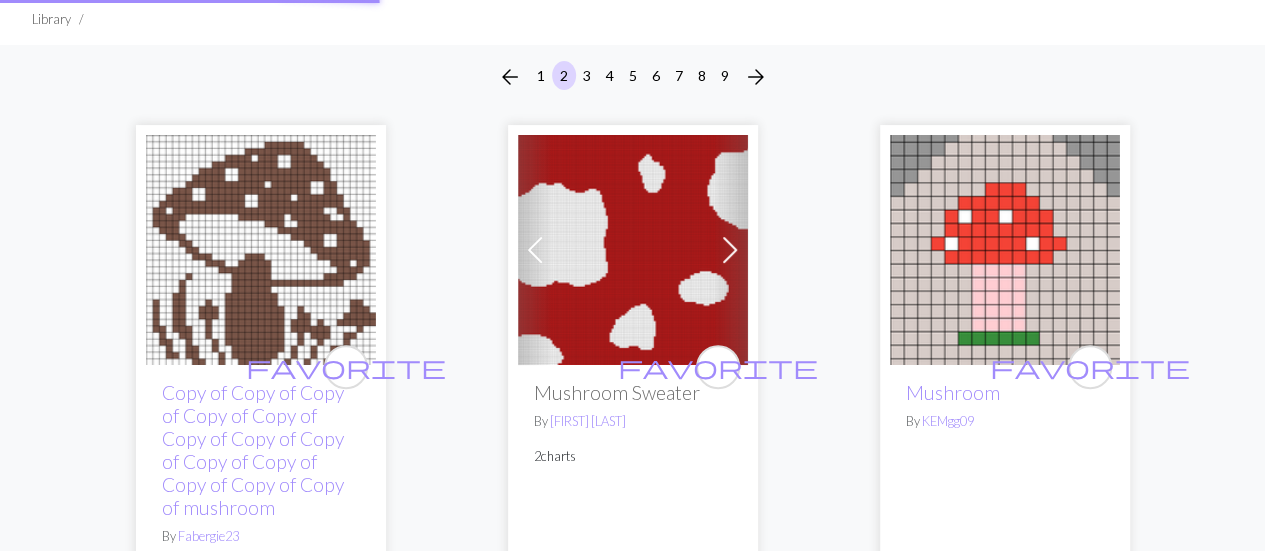 scroll, scrollTop: 0, scrollLeft: 0, axis: both 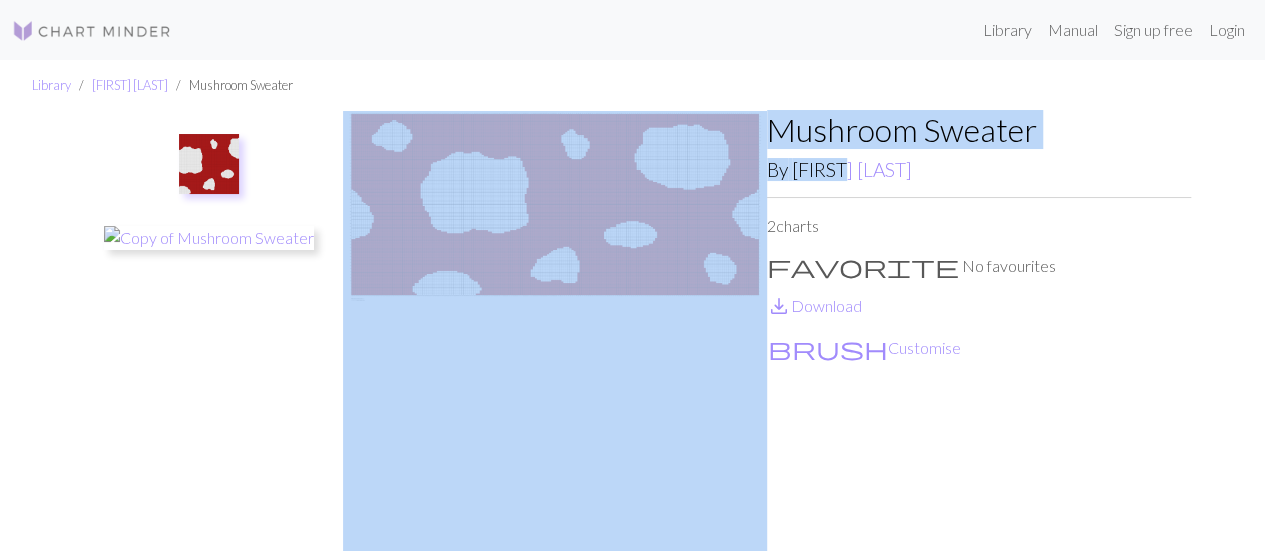 click on "Library [FIRST] [LAST] Mushroom Sweater Mushroom Sweater By [FIRST] [LAST] 2 charts favorite No favourites save_alt Download brush Customise" at bounding box center [632, 306] 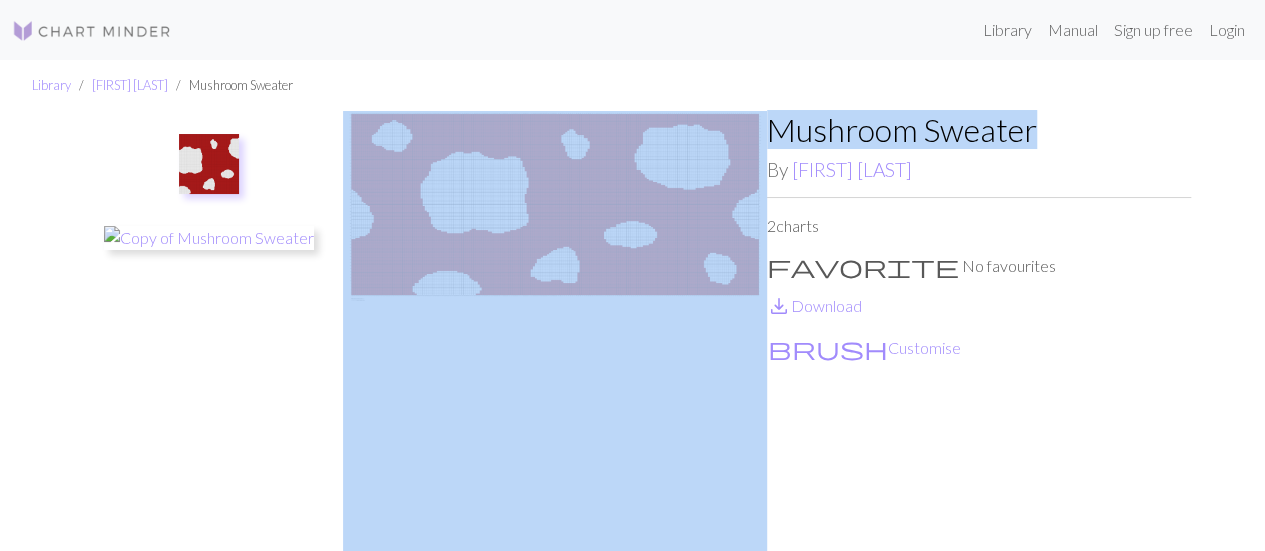 click at bounding box center [555, 331] 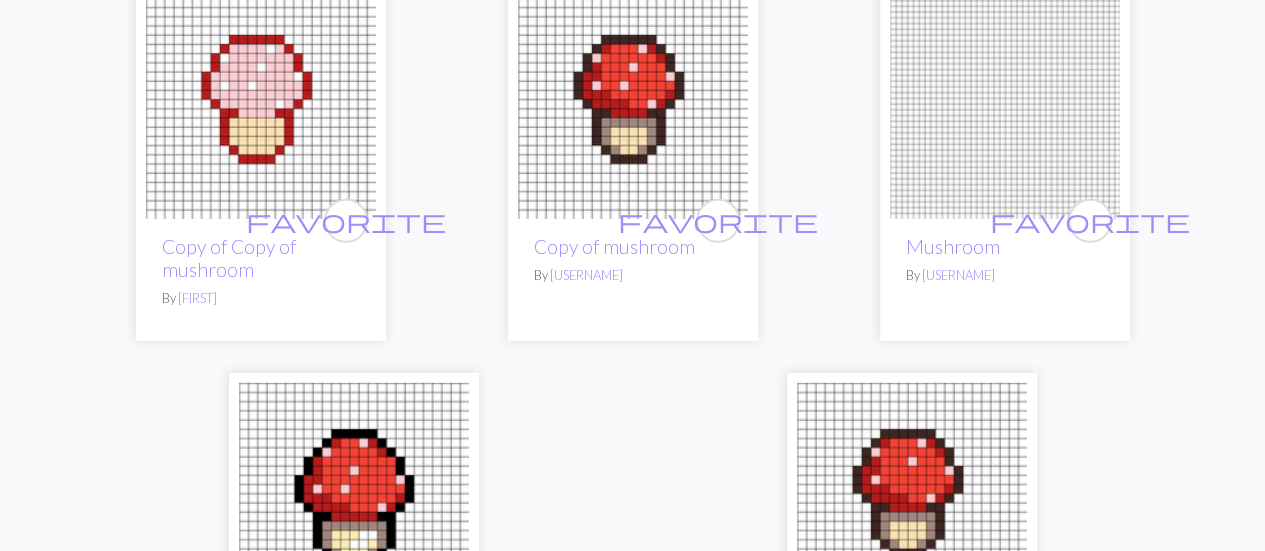 scroll, scrollTop: 7230, scrollLeft: 0, axis: vertical 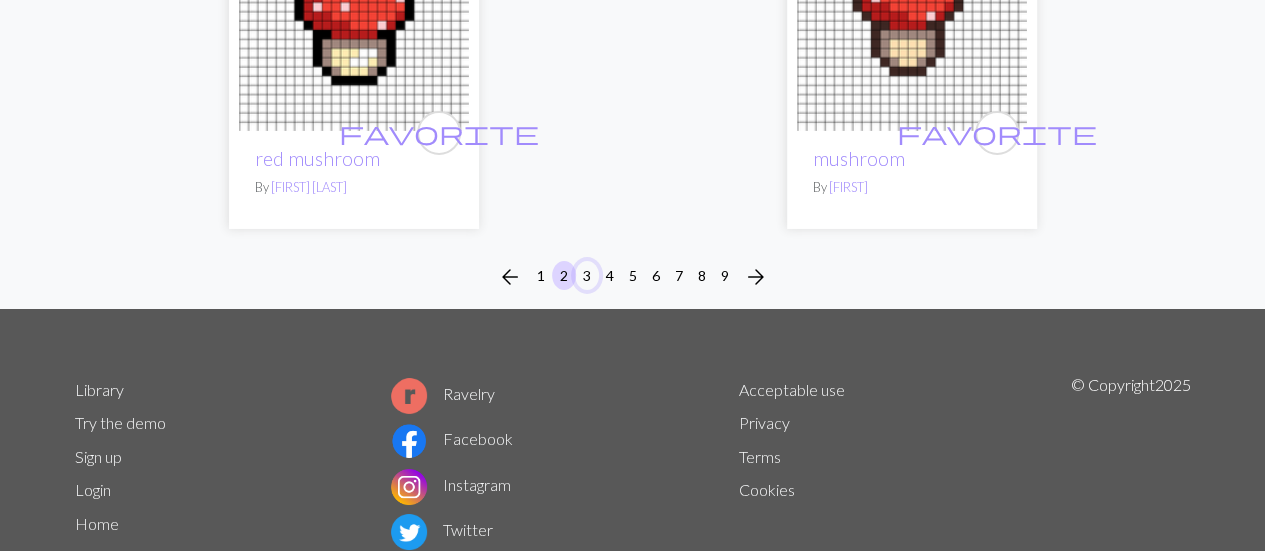 click on "3" at bounding box center [587, 275] 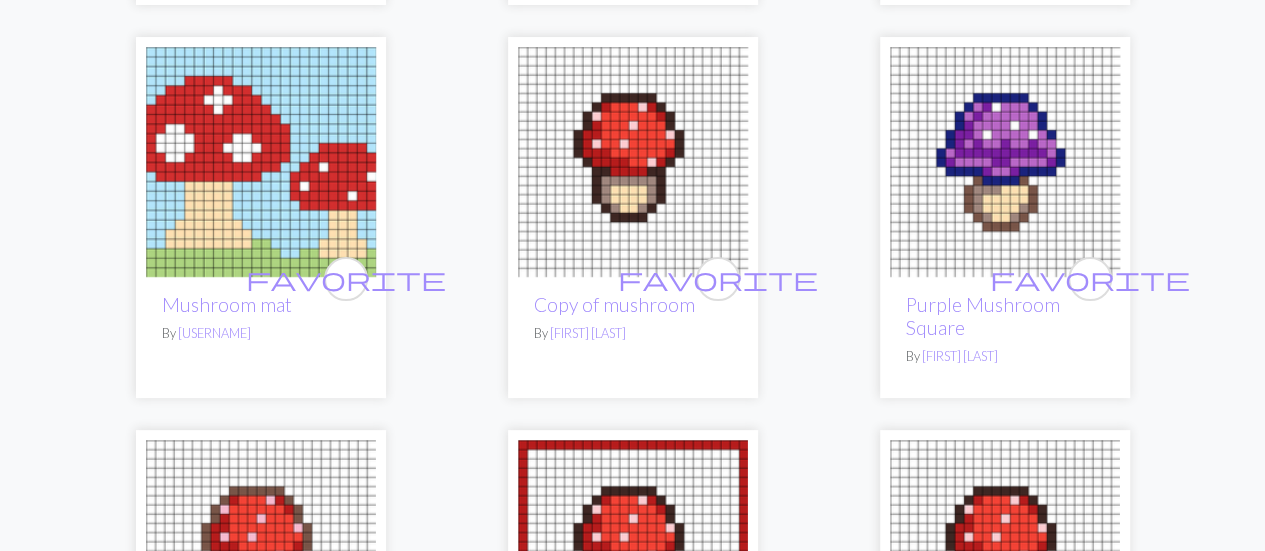 scroll, scrollTop: 4338, scrollLeft: 0, axis: vertical 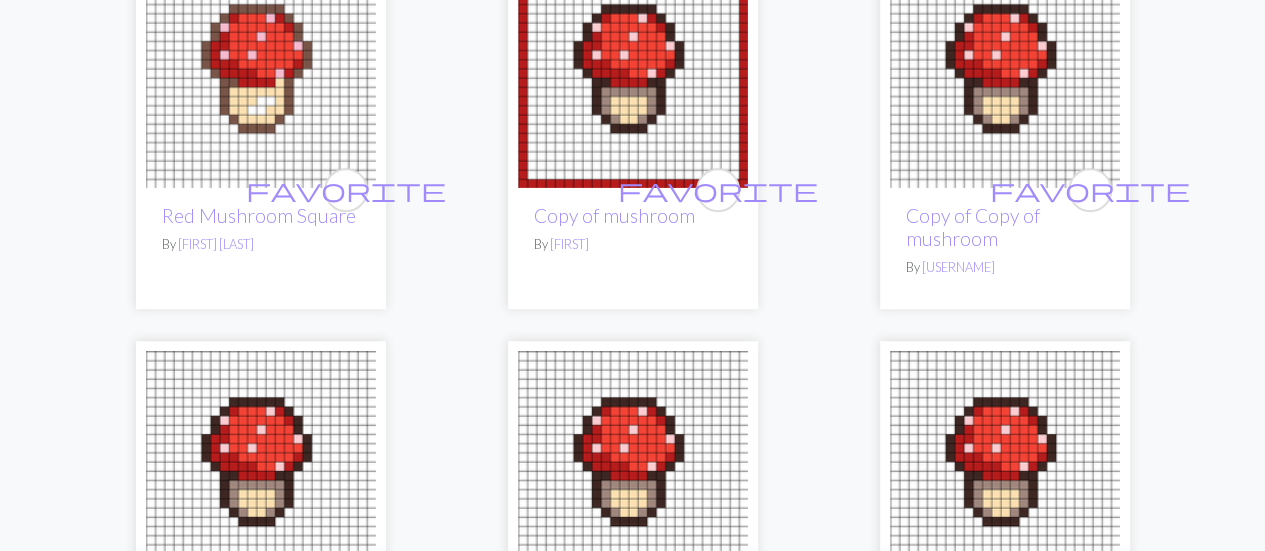 click on "arrow_back 1 2 3 4 5 6 7 8 9 arrow_forward favorite Copy of Copy of mushroom-red By [USERNAME] favorite Copy of Copy of Tile 23: Mushrooms By [USERNAME] favorite Copy of mushroom-red By [USERNAME] favorite Copy of mushroom By [USERNAME] Grossner favorite mushroom-red By [USERNAME] favorite Copy of Copy of Copy of Mushroom circle e By [USERNAME] Dooley favorite Copy of Tile 23: Mushrooms By [USERNAME] favorite Copy of mushroom By [USERNAME] favorite Copy of Copy of Copy of Copy of Copy of Copy of Copy of Copy of Copy of mushroom By [USERNAME] favorite Copy of mushroom By [USERNAME] Grossner favorite Copy of Copy of Mushroom By [USERNAME] favorite Copy of Mushroom By [USERNAME] favorite Copy of mushroom By [USERNAME] Stephens favorite mushroom for jumper By [USERNAME] favorite Copy of Copy of Copy of Copy of Copy of Copy of Copy of Copy of mushroom By [USERNAME] favorite Copy of mushroom By [USERNAME] favorite Copy of Copy of Mushroom socks By [USERNAME] Hadaya favorite purple, mushroom By [USERNAME] favorite red, mushroom By By" at bounding box center (632, -722) 